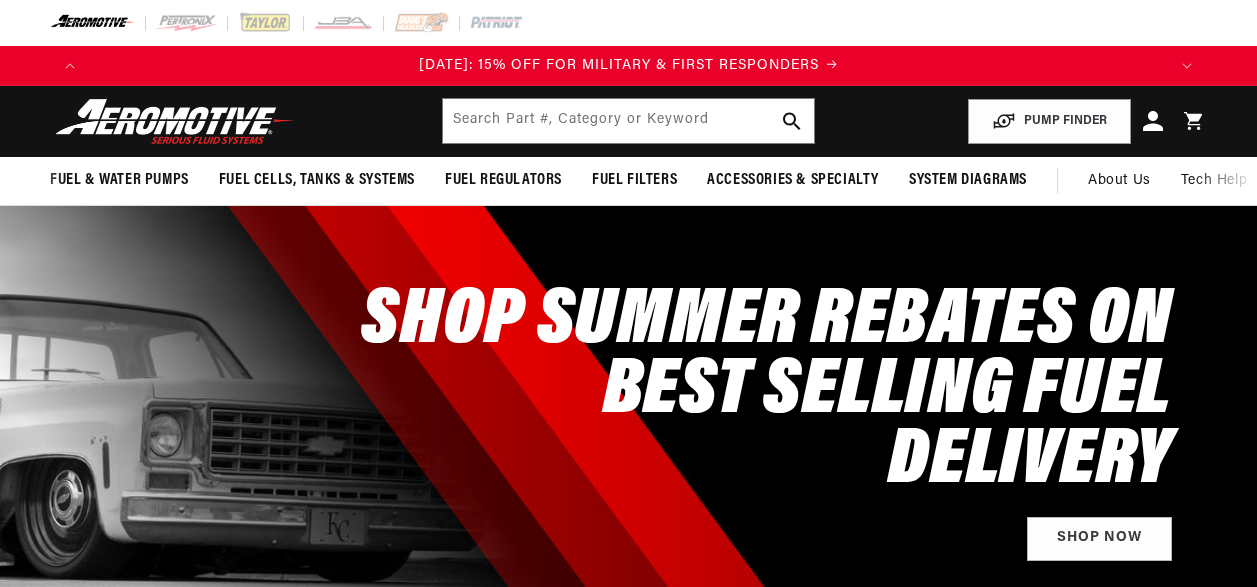 scroll, scrollTop: 0, scrollLeft: 0, axis: both 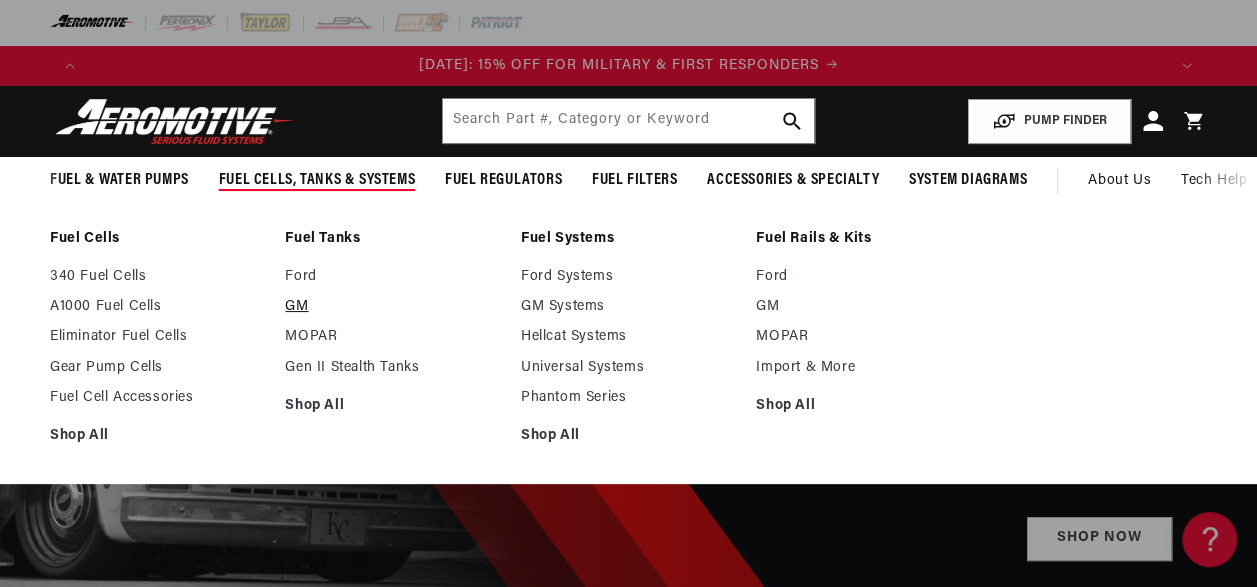 click on "GM" at bounding box center [392, 307] 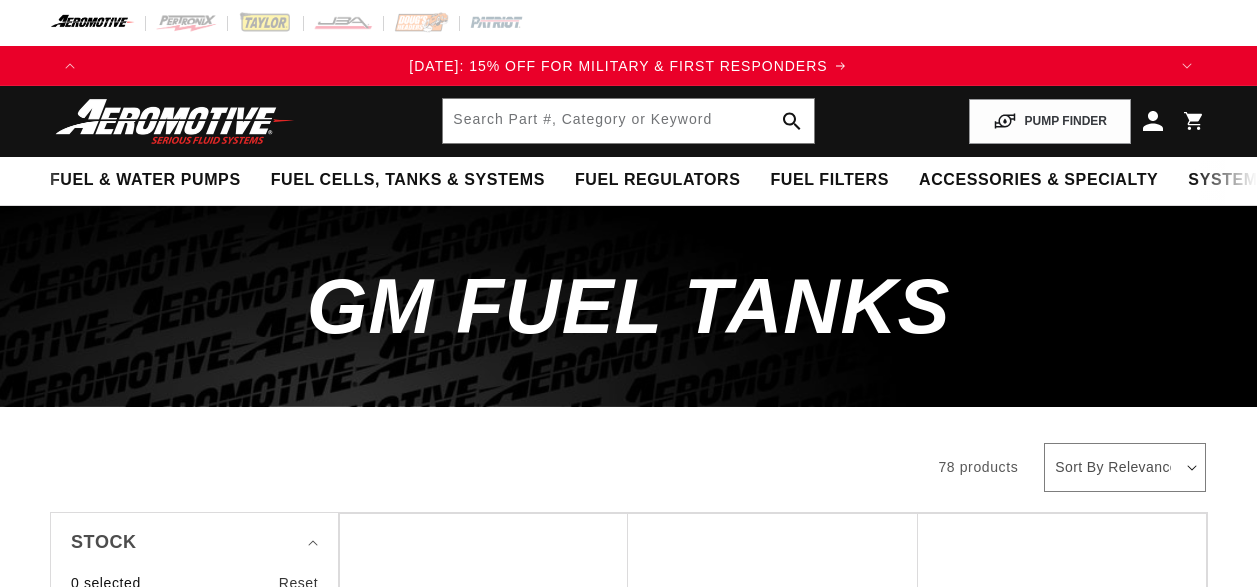 scroll, scrollTop: 0, scrollLeft: 0, axis: both 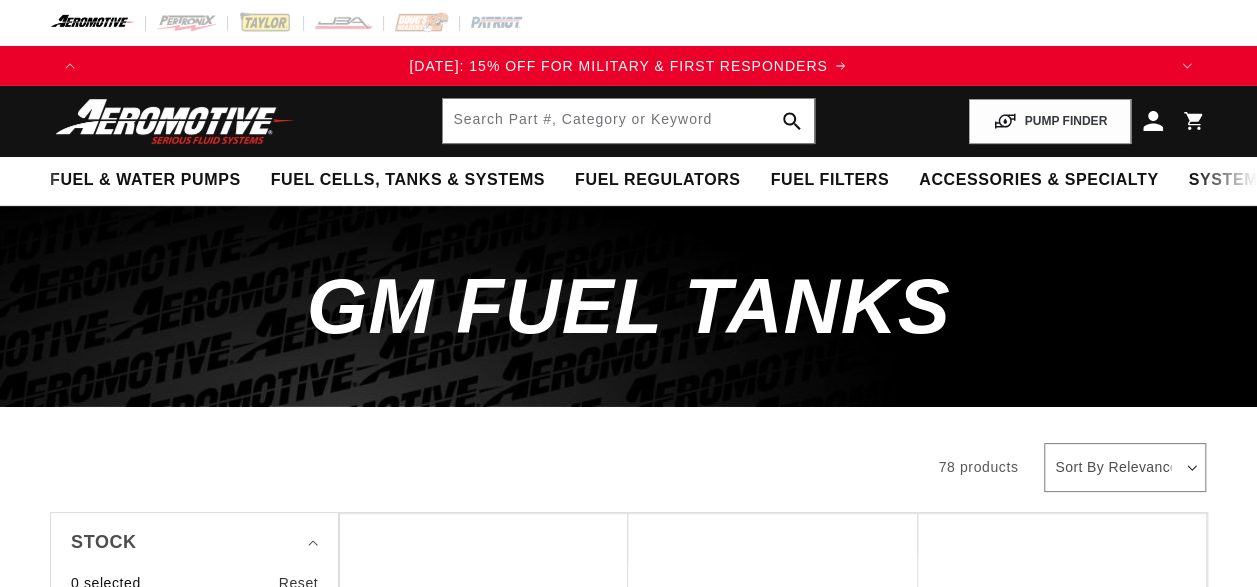 click on "GM Fuel Tanks" at bounding box center [628, 306] 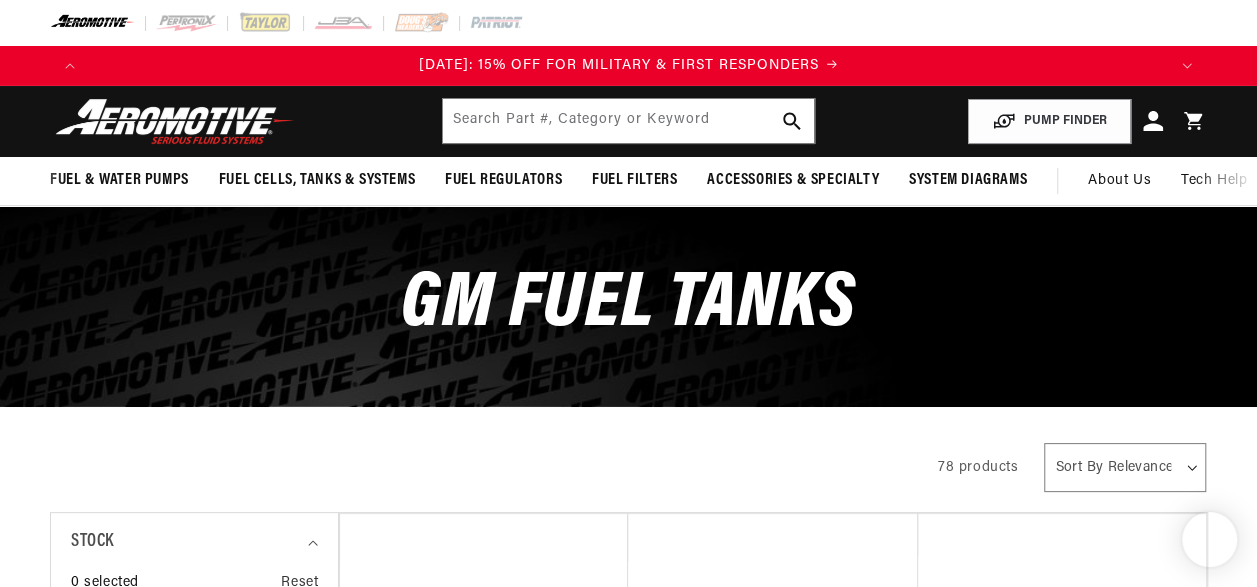 drag, startPoint x: 0, startPoint y: 0, endPoint x: 553, endPoint y: 325, distance: 641.4312 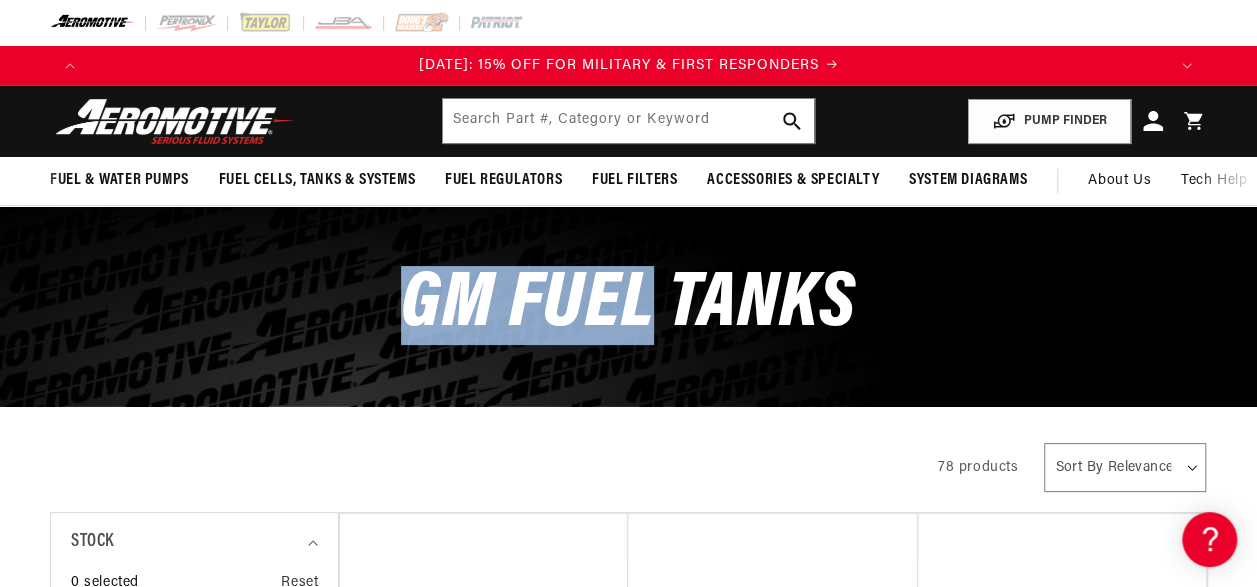 scroll, scrollTop: 0, scrollLeft: 0, axis: both 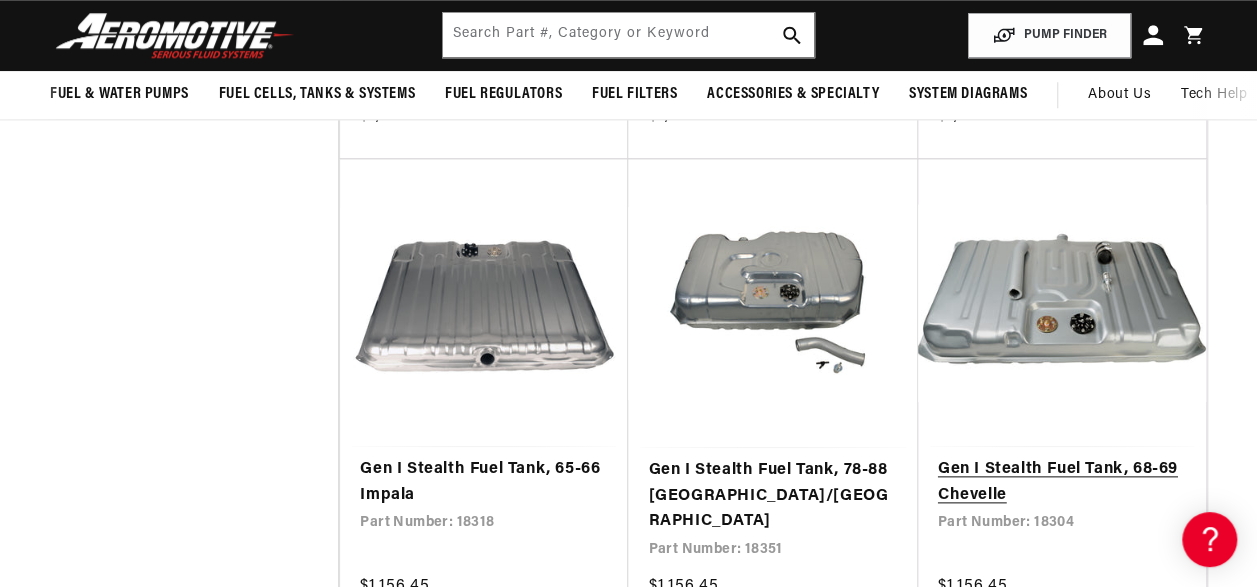 click on "Gen I Stealth Fuel Tank, 68-69 Chevelle" at bounding box center (1062, 482) 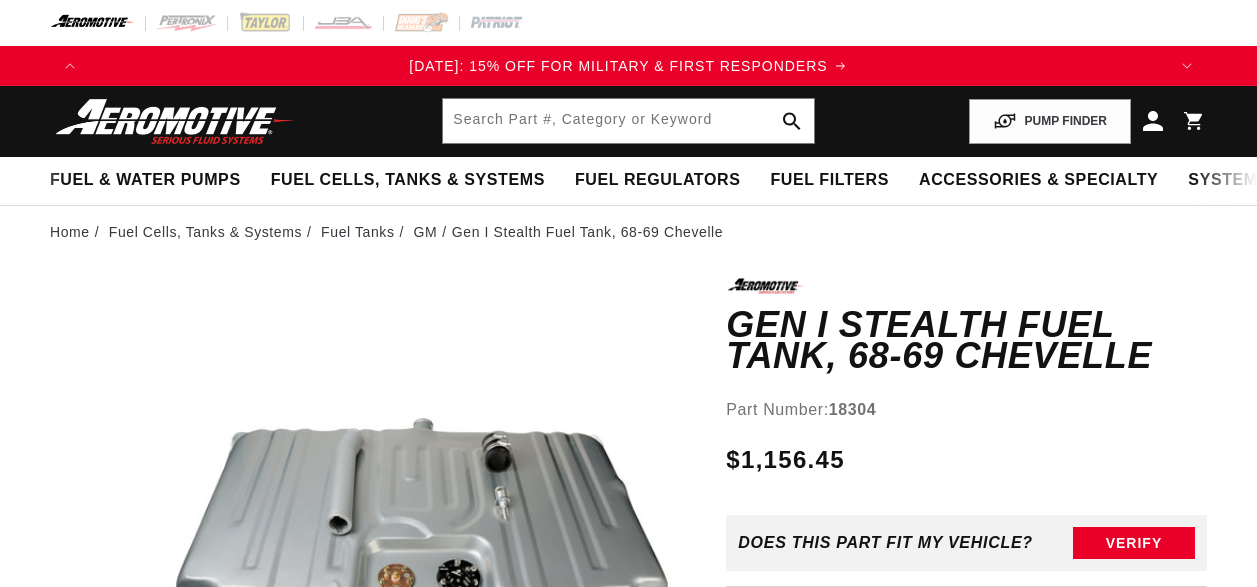scroll, scrollTop: 0, scrollLeft: 0, axis: both 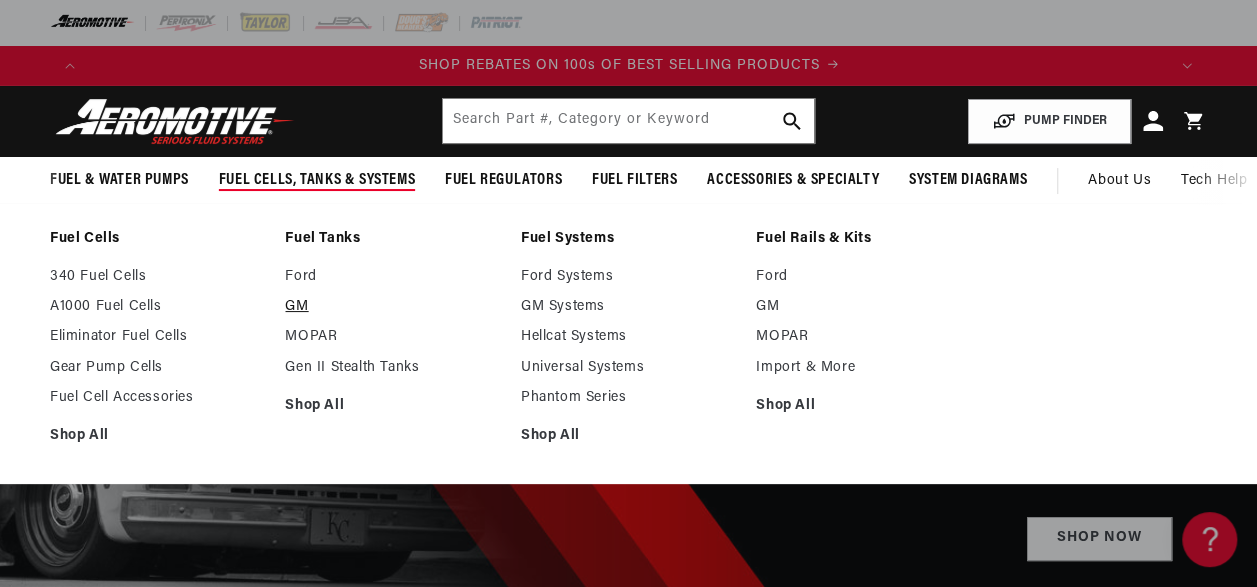 click on "GM" at bounding box center (392, 307) 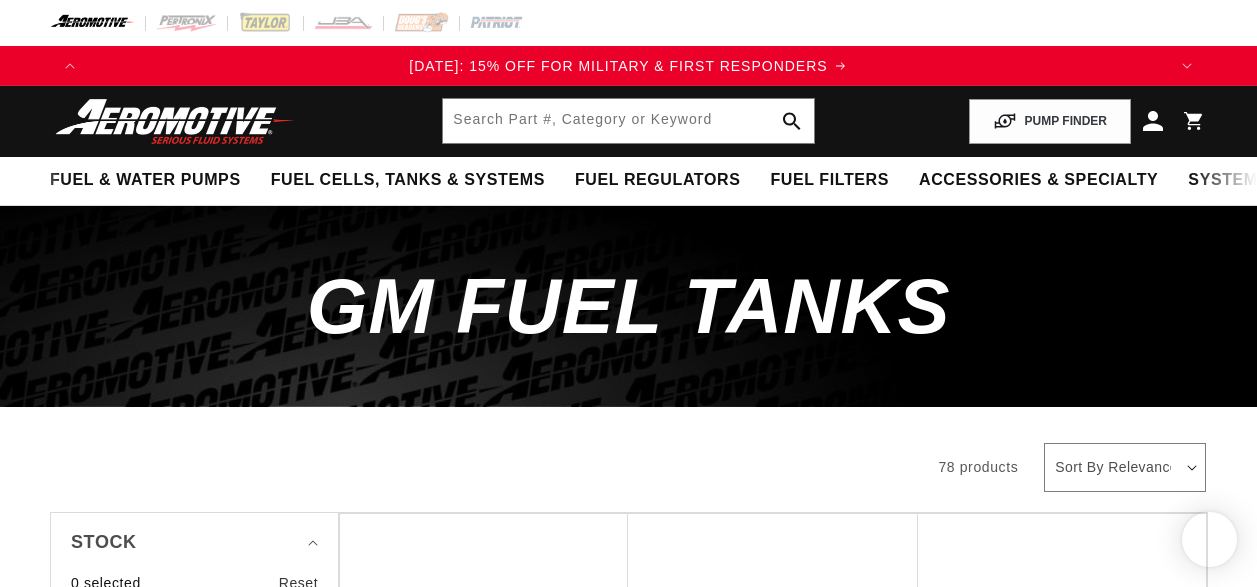 scroll, scrollTop: 0, scrollLeft: 0, axis: both 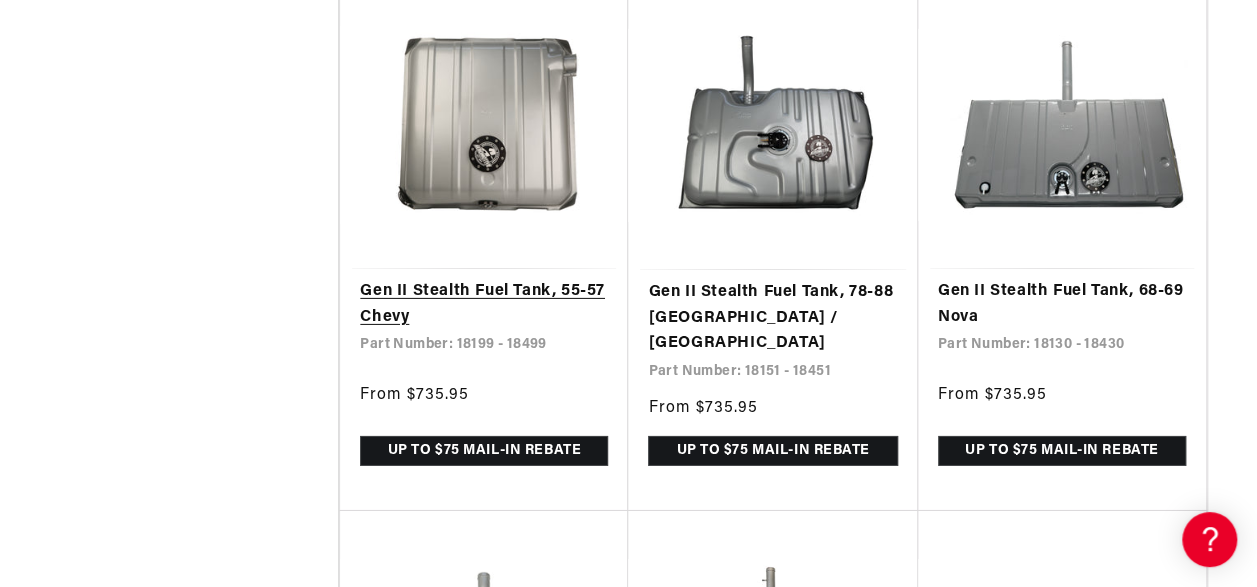 click on "Gen II Stealth Fuel Tank, 55-57 Chevy" at bounding box center (484, 304) 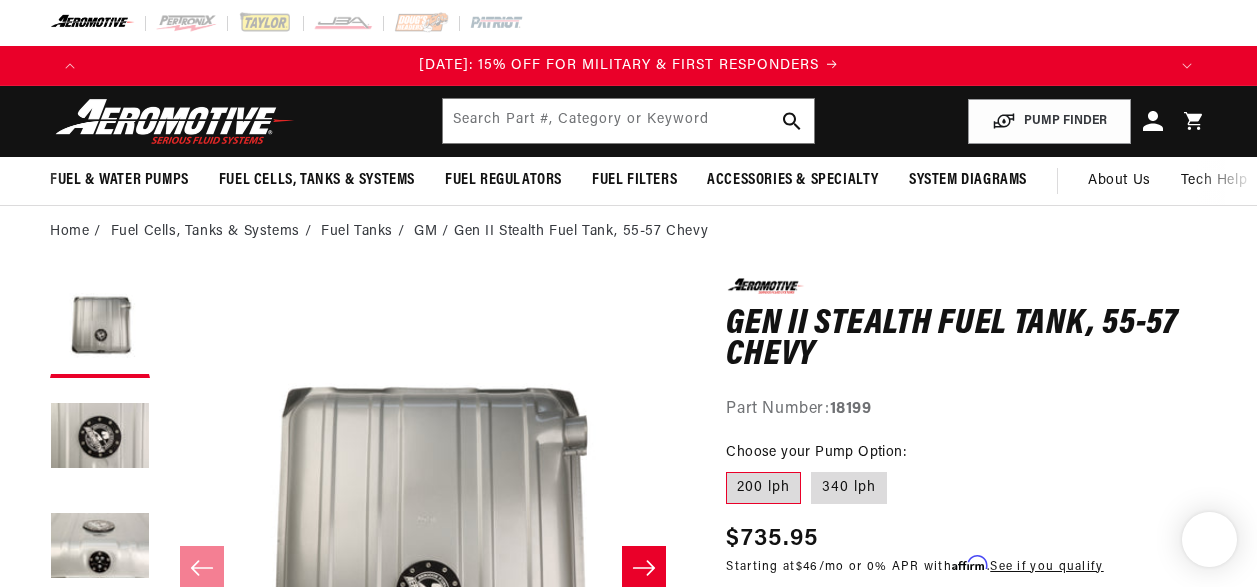 scroll, scrollTop: 0, scrollLeft: 0, axis: both 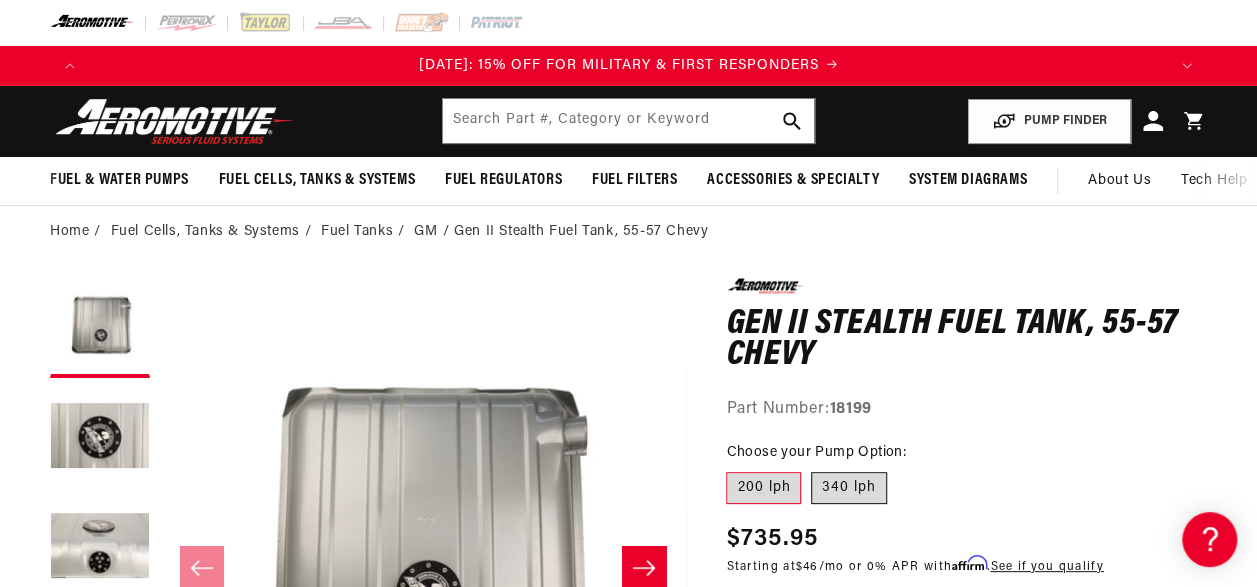 click on "340 lph" at bounding box center (849, 488) 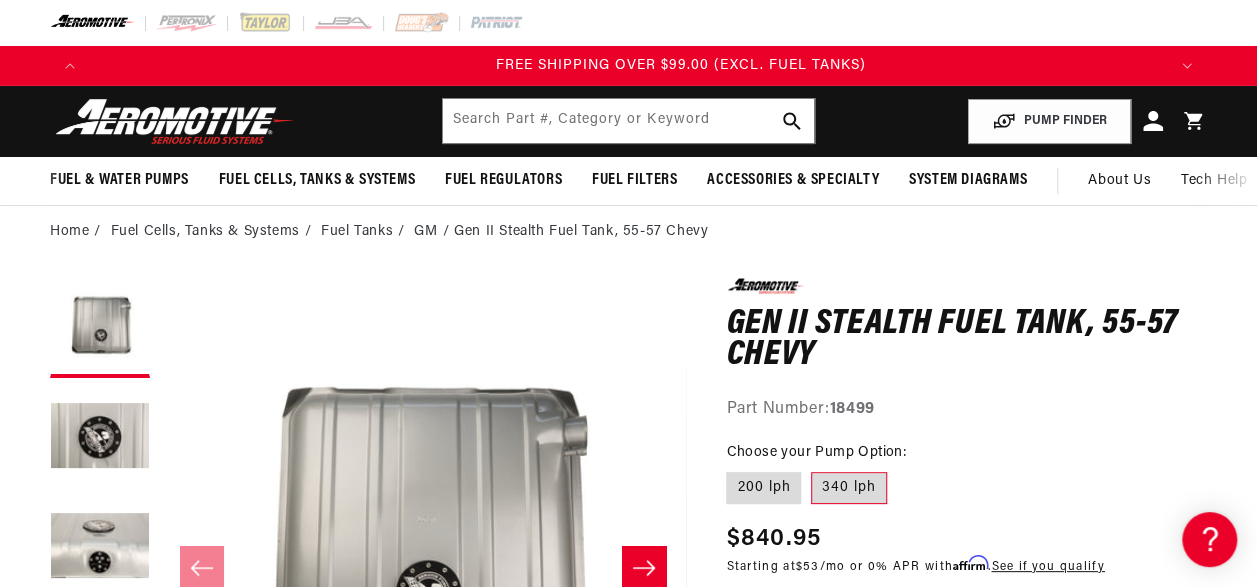 scroll, scrollTop: 0, scrollLeft: 2153, axis: horizontal 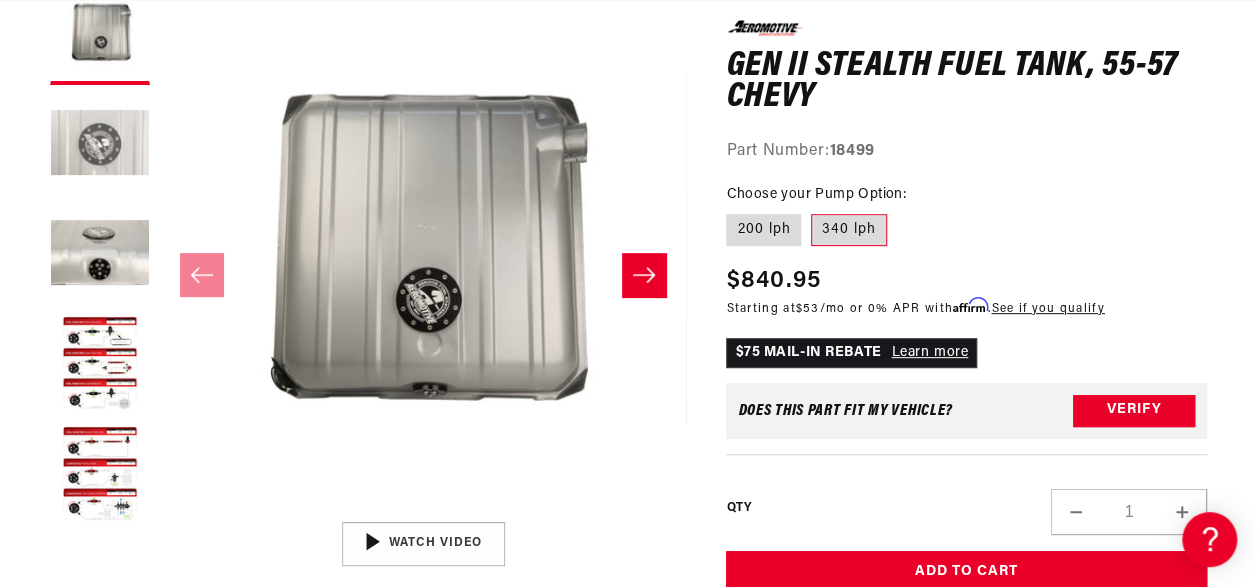 click at bounding box center (100, 145) 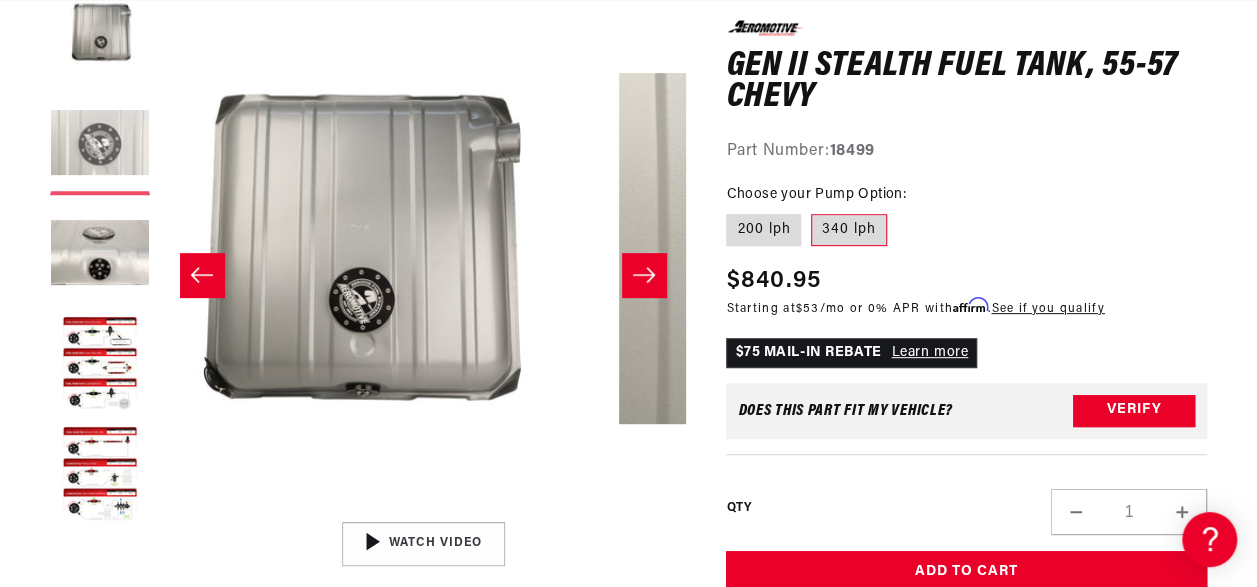 scroll, scrollTop: 0, scrollLeft: 0, axis: both 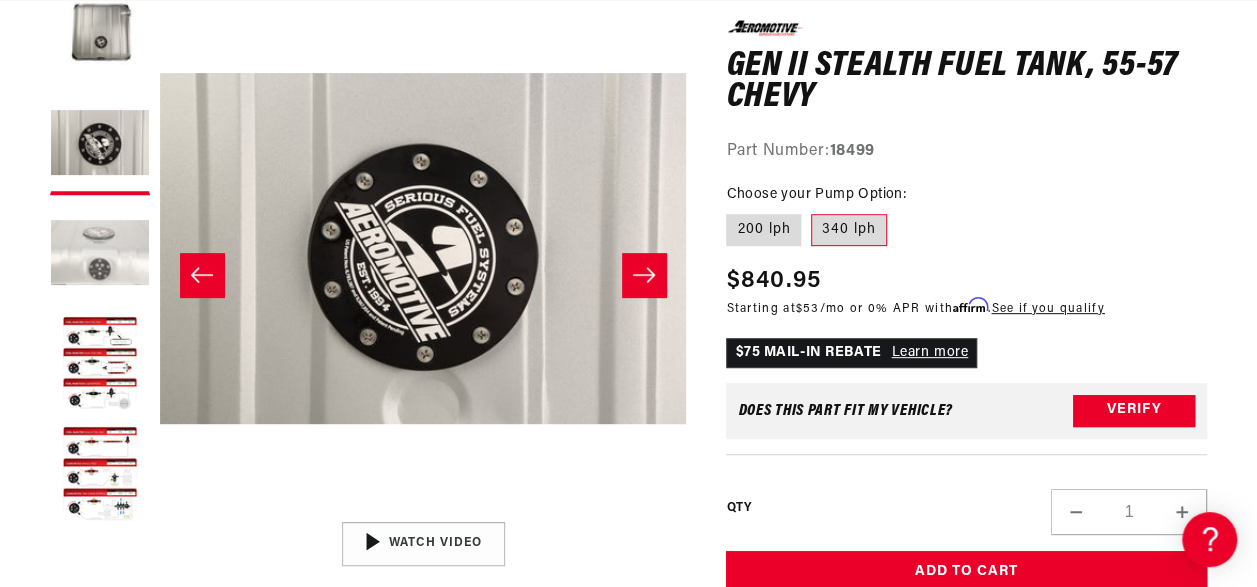 click at bounding box center (100, 255) 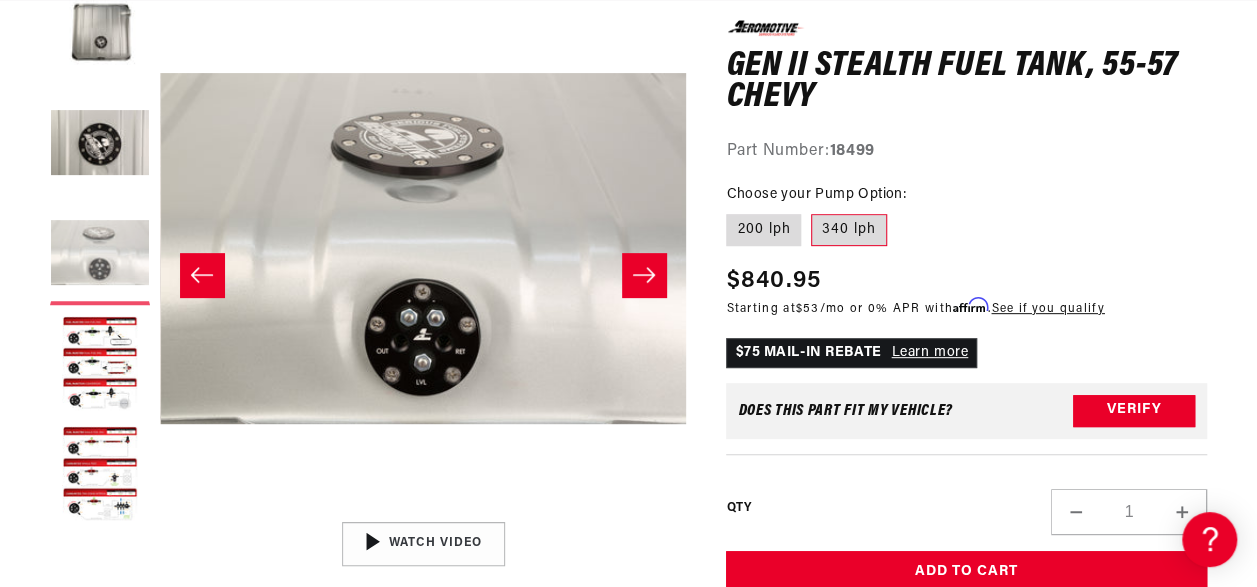 scroll, scrollTop: 0, scrollLeft: 1052, axis: horizontal 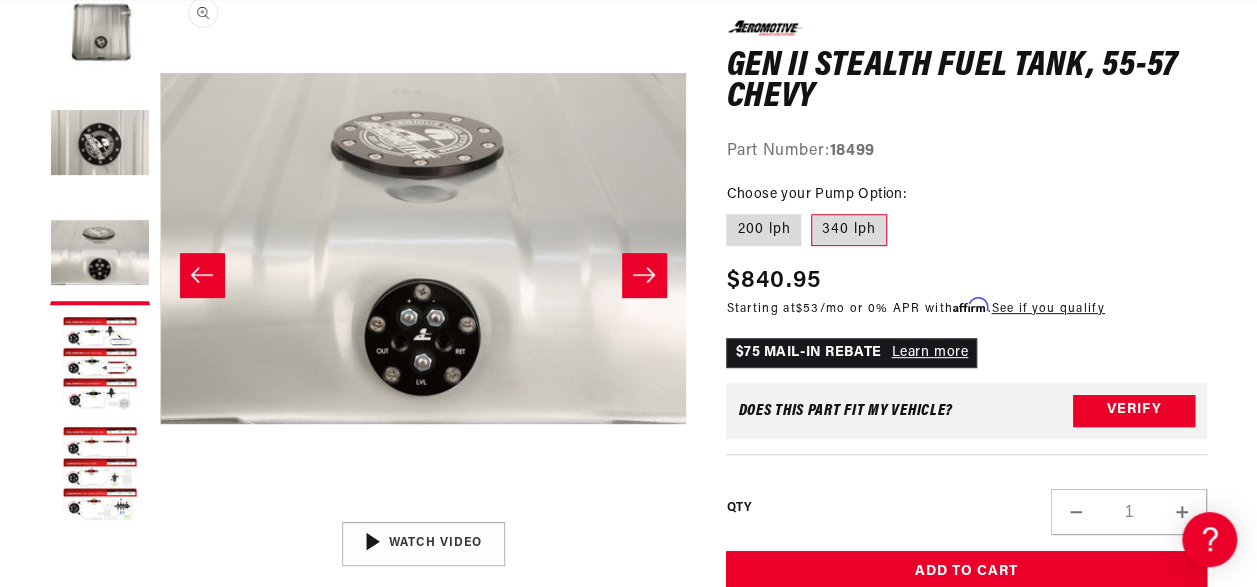 click on "Open media 3 in modal" at bounding box center [161, 512] 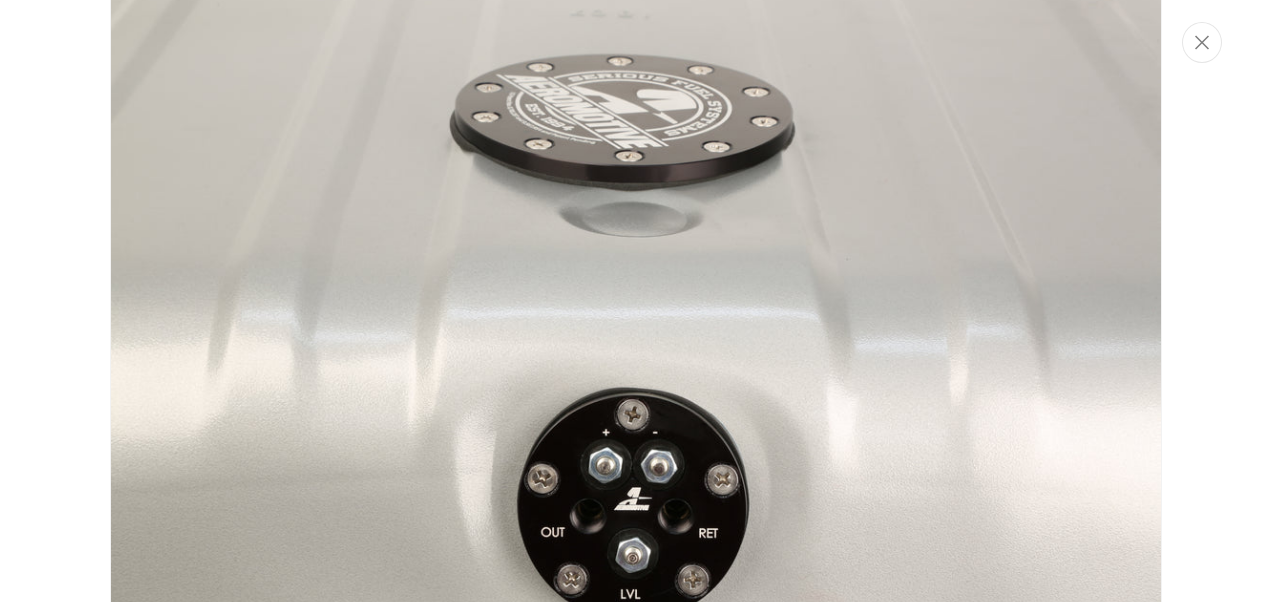 scroll, scrollTop: 1477, scrollLeft: 0, axis: vertical 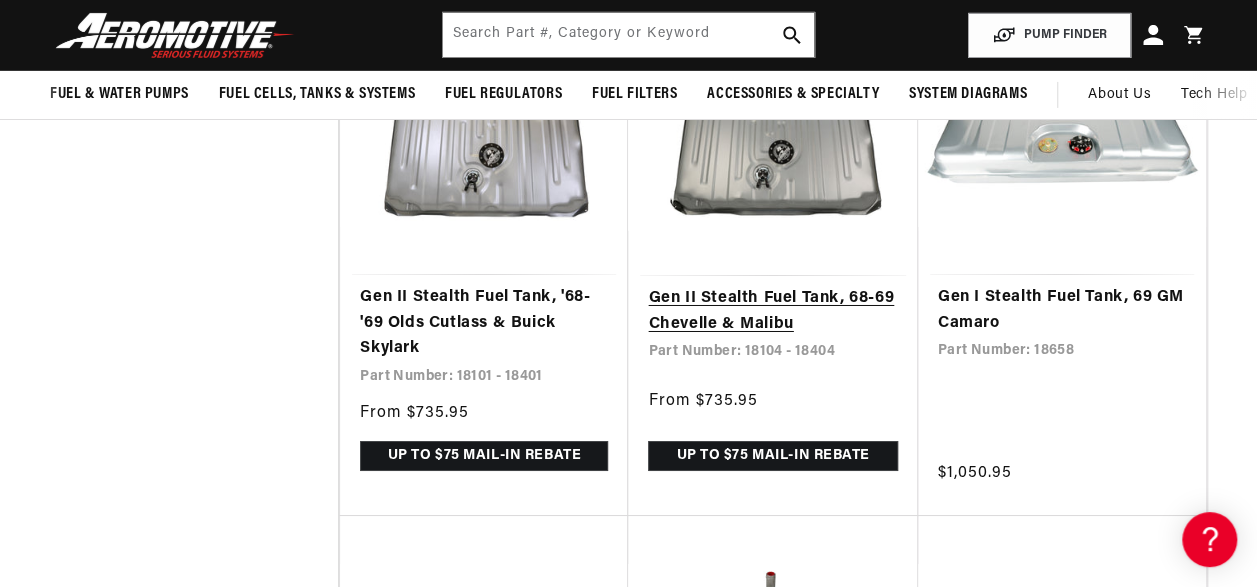 click on "Gen II Stealth Fuel Tank, 68-69 Chevelle & Malibu" at bounding box center (772, 311) 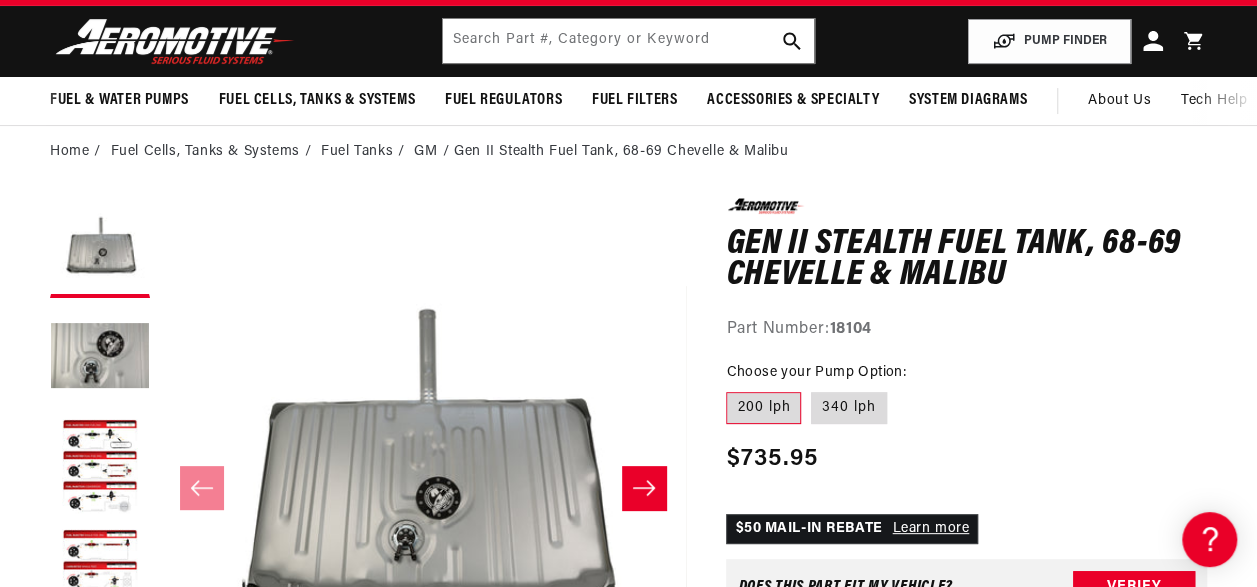 scroll, scrollTop: 81, scrollLeft: 0, axis: vertical 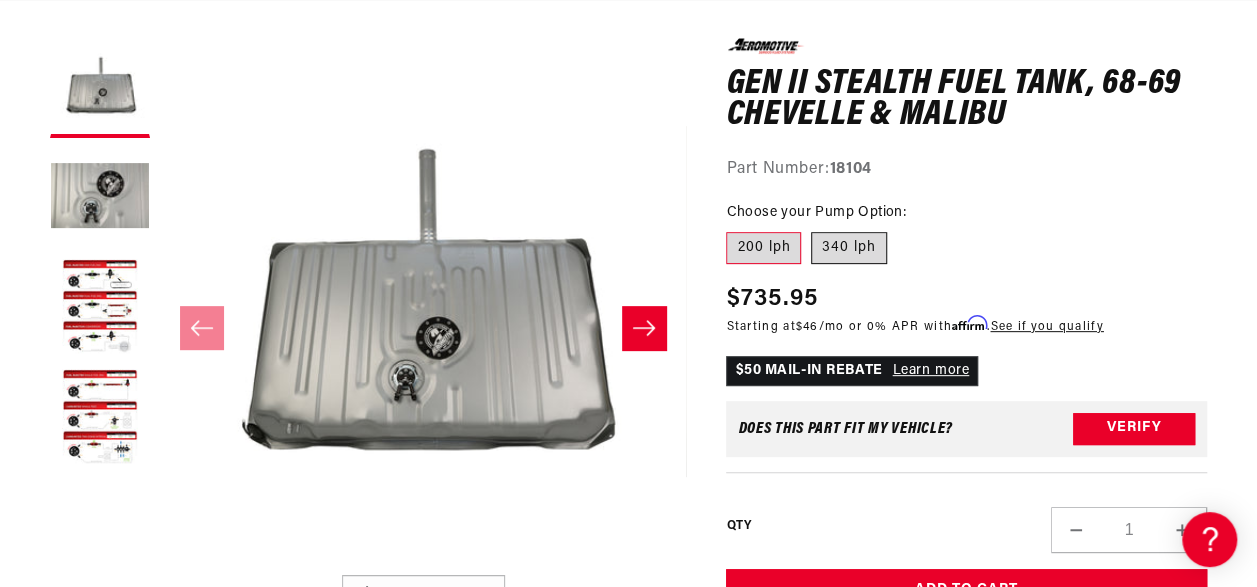 click on "340 lph" at bounding box center (849, 248) 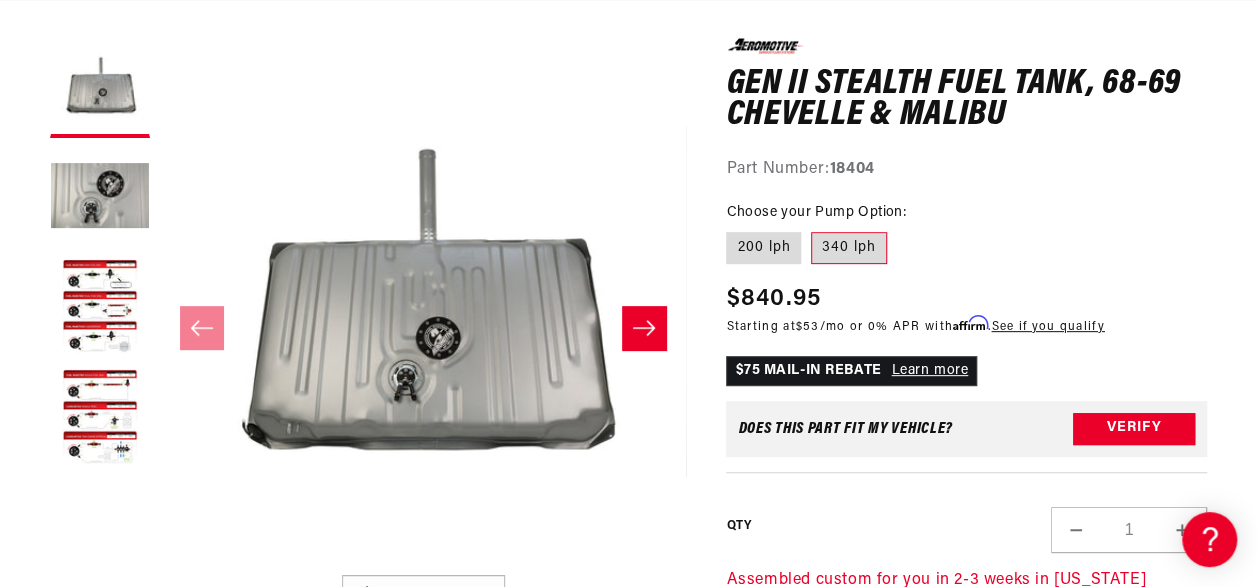 scroll, scrollTop: 0, scrollLeft: 2153, axis: horizontal 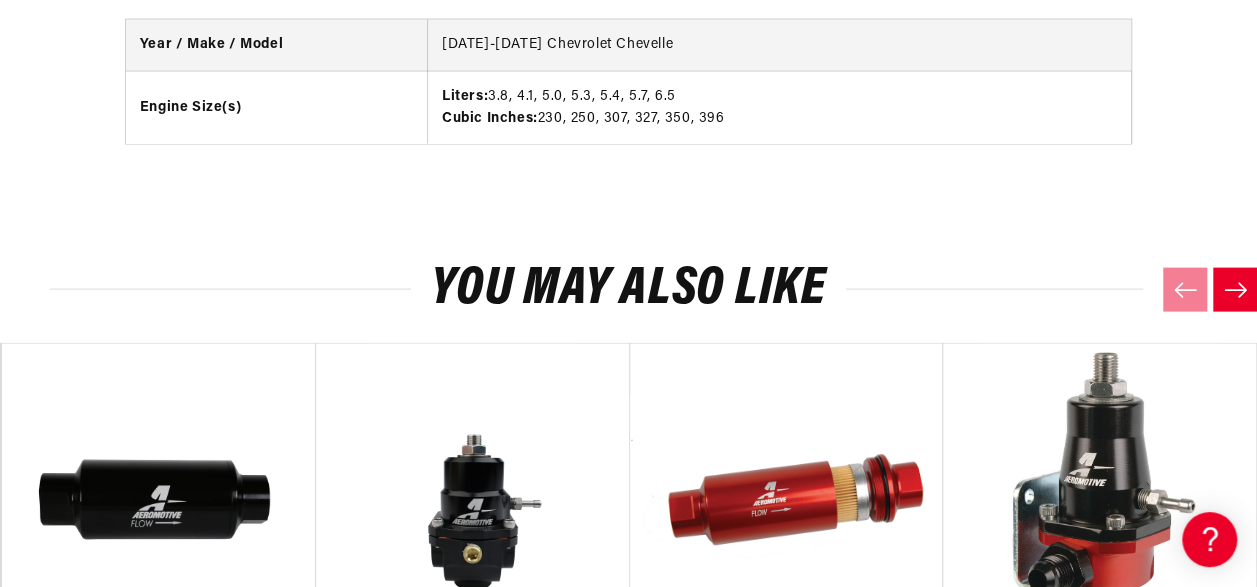 click on "200 lph" at bounding box center (731, -599) 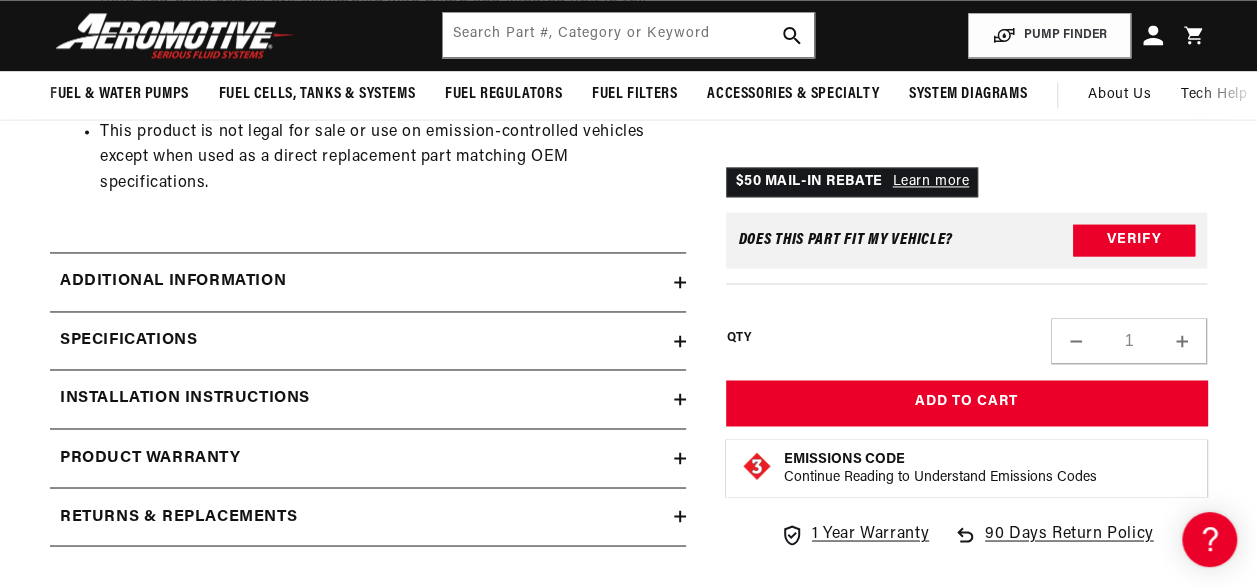 click on "340 lph" at bounding box center [811, 41] 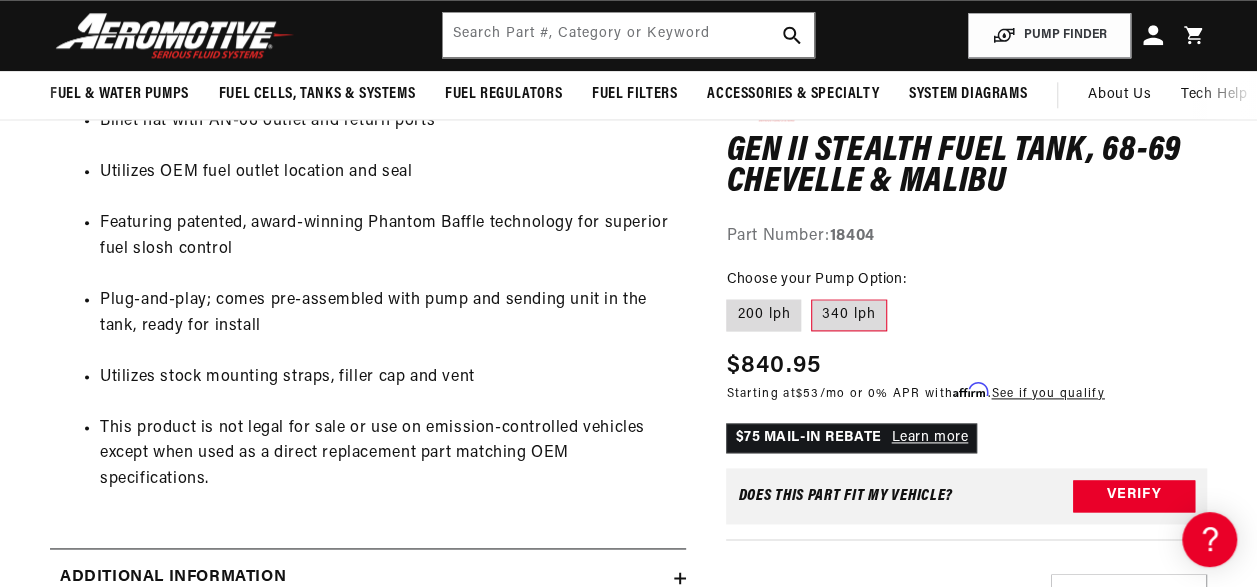 click on "200 lph" at bounding box center (731, 295) 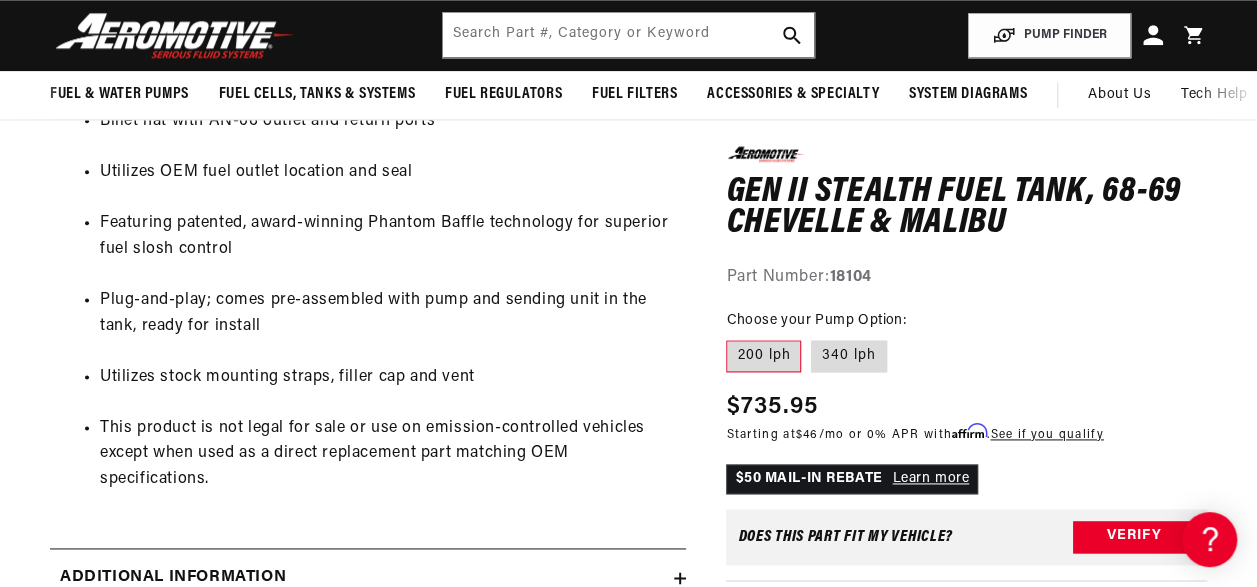 click on "340 lph" at bounding box center [811, 336] 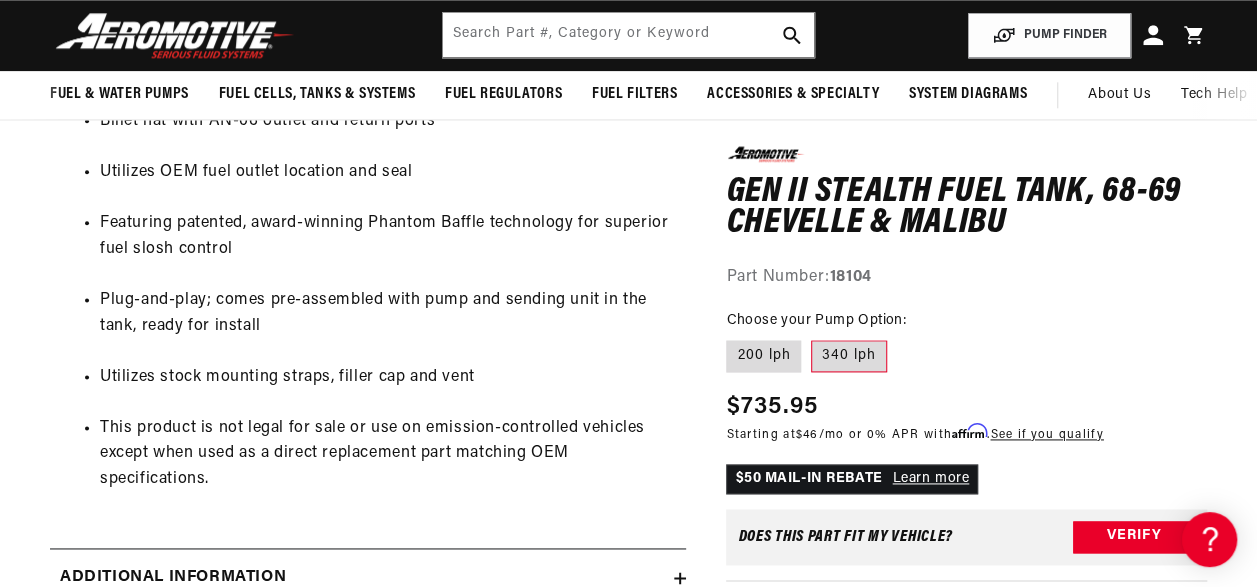 click on "200 lph" at bounding box center [731, 336] 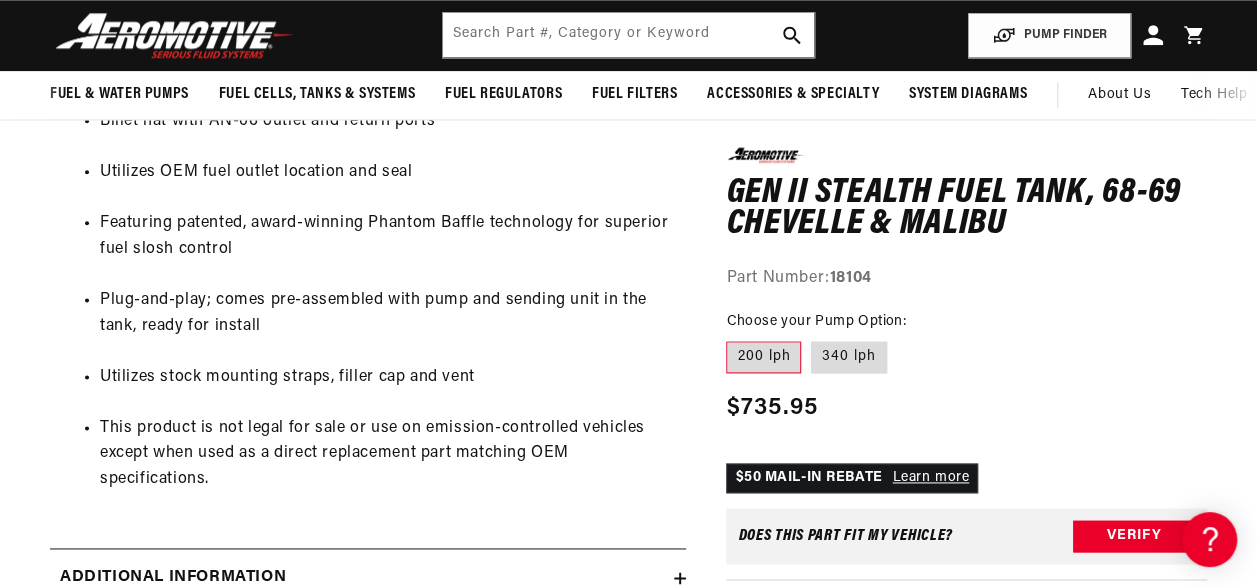 click on "340 lph" at bounding box center (811, 337) 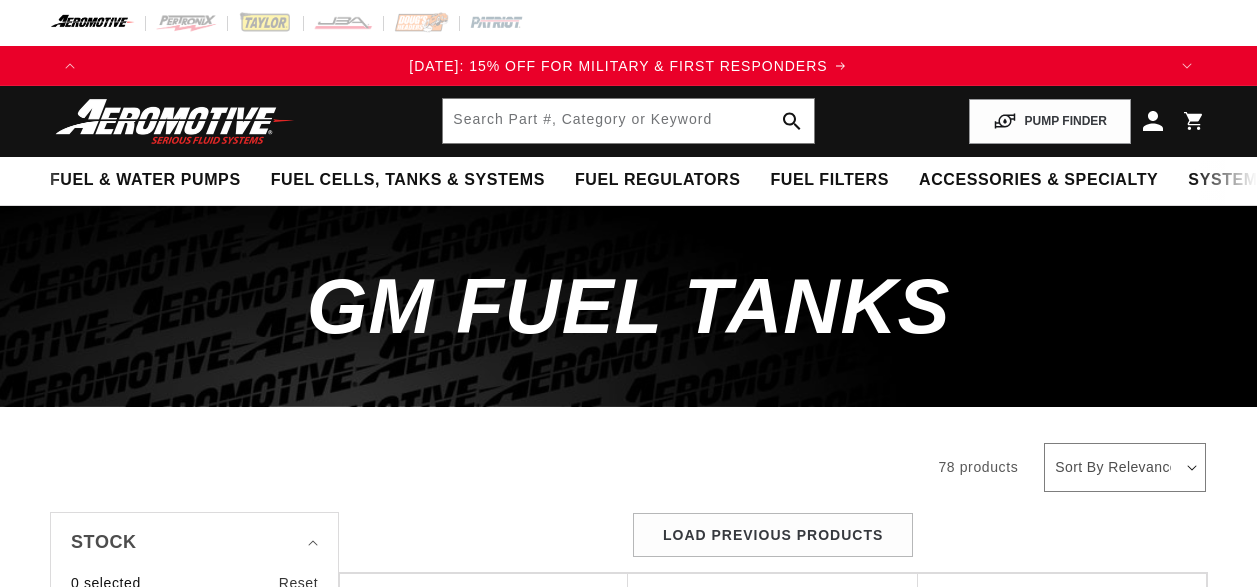 scroll, scrollTop: 0, scrollLeft: 0, axis: both 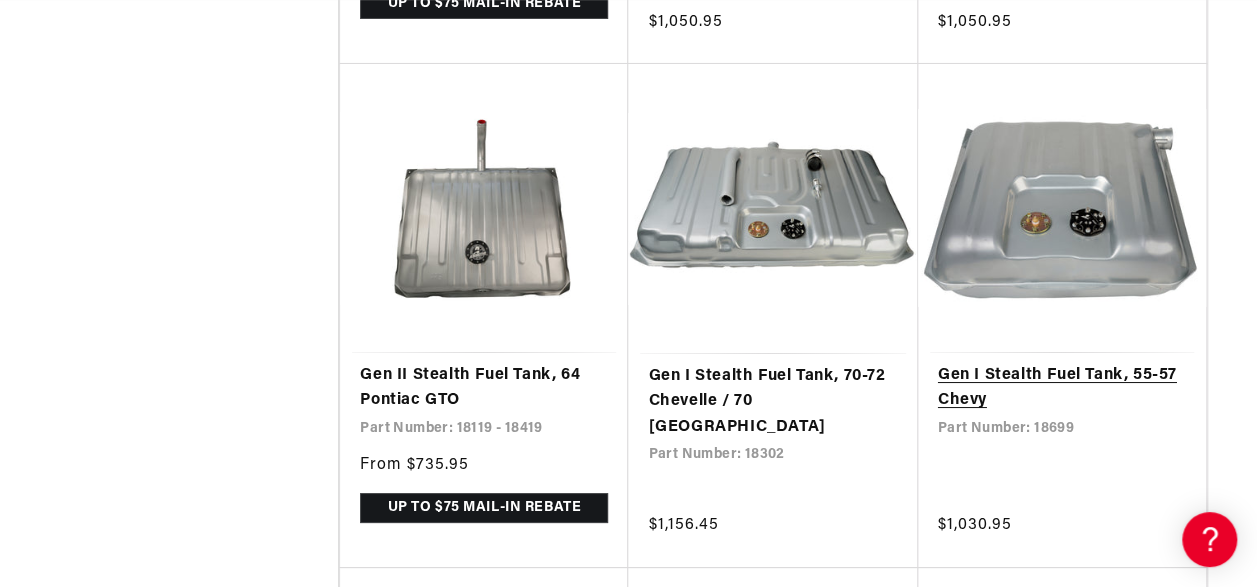 click on "Gen I Stealth Fuel Tank, 55-57 Chevy" at bounding box center [1062, 388] 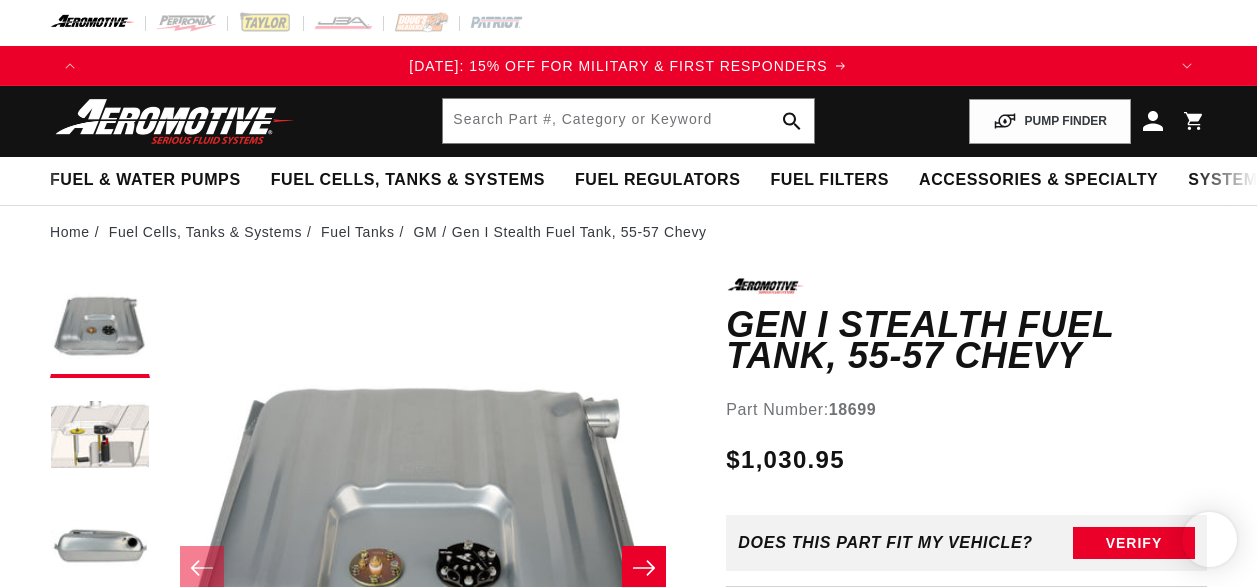 scroll, scrollTop: 0, scrollLeft: 0, axis: both 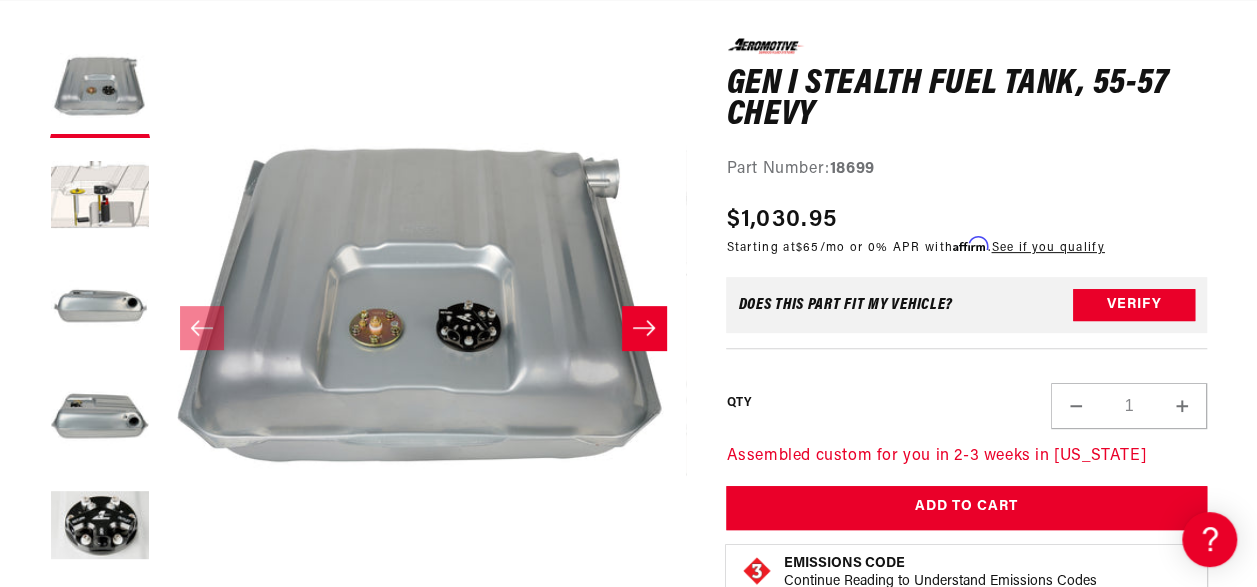 click 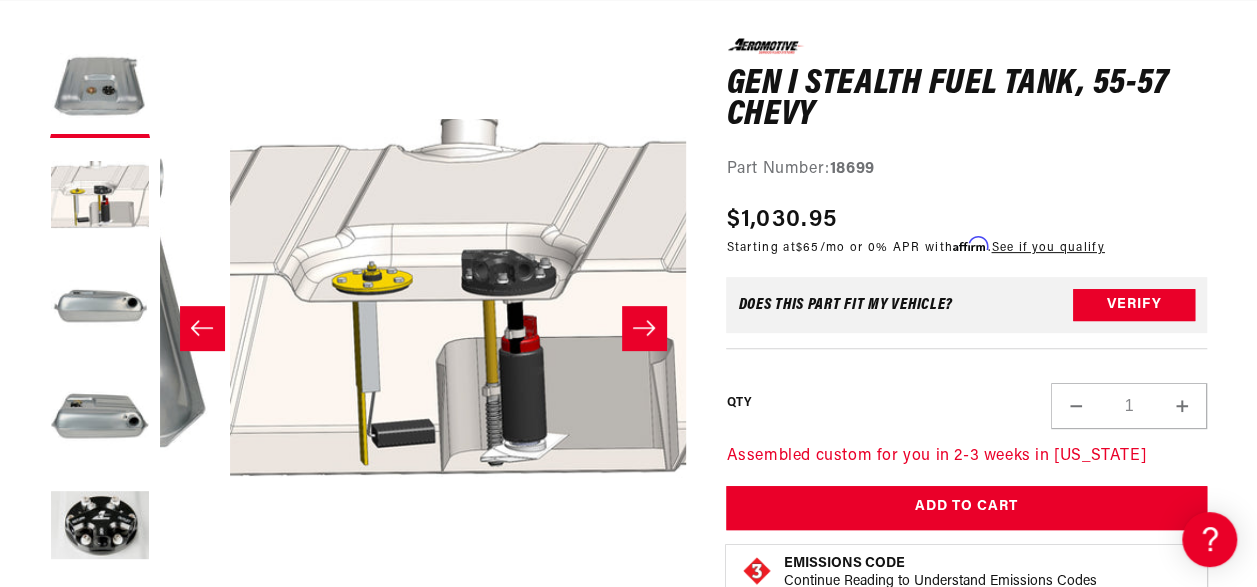 scroll, scrollTop: 0, scrollLeft: 526, axis: horizontal 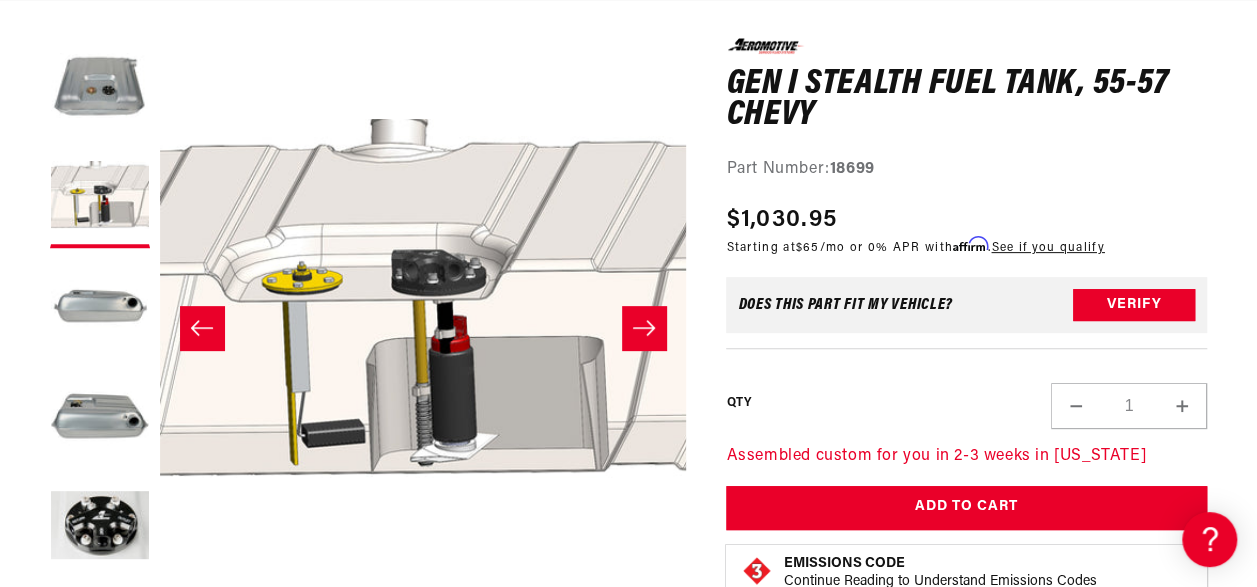click 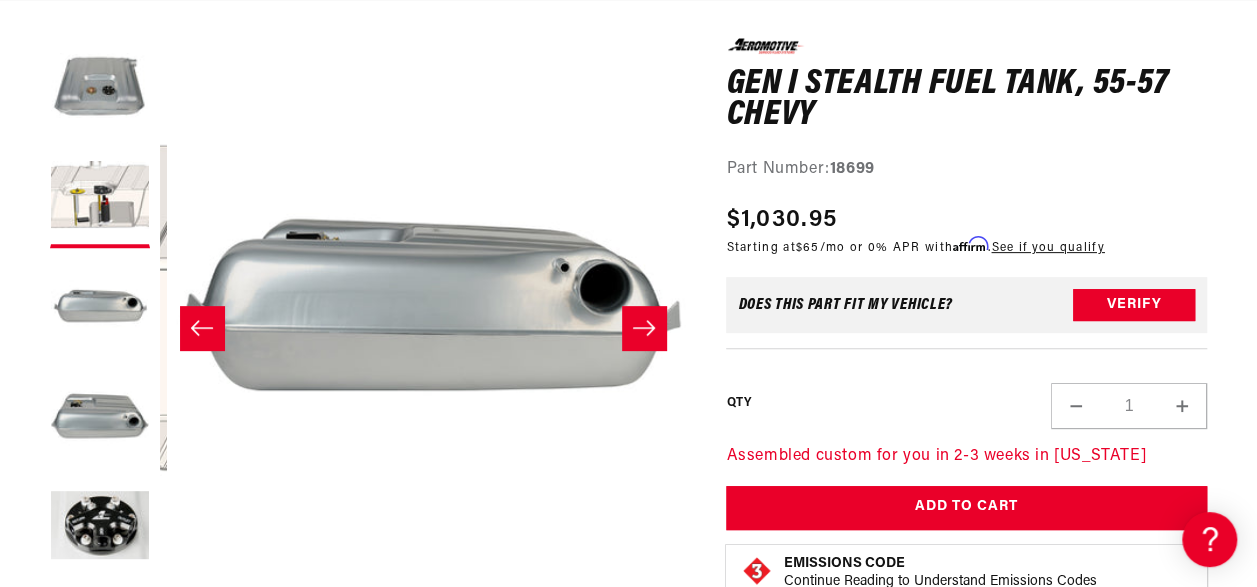 scroll, scrollTop: 0, scrollLeft: 1052, axis: horizontal 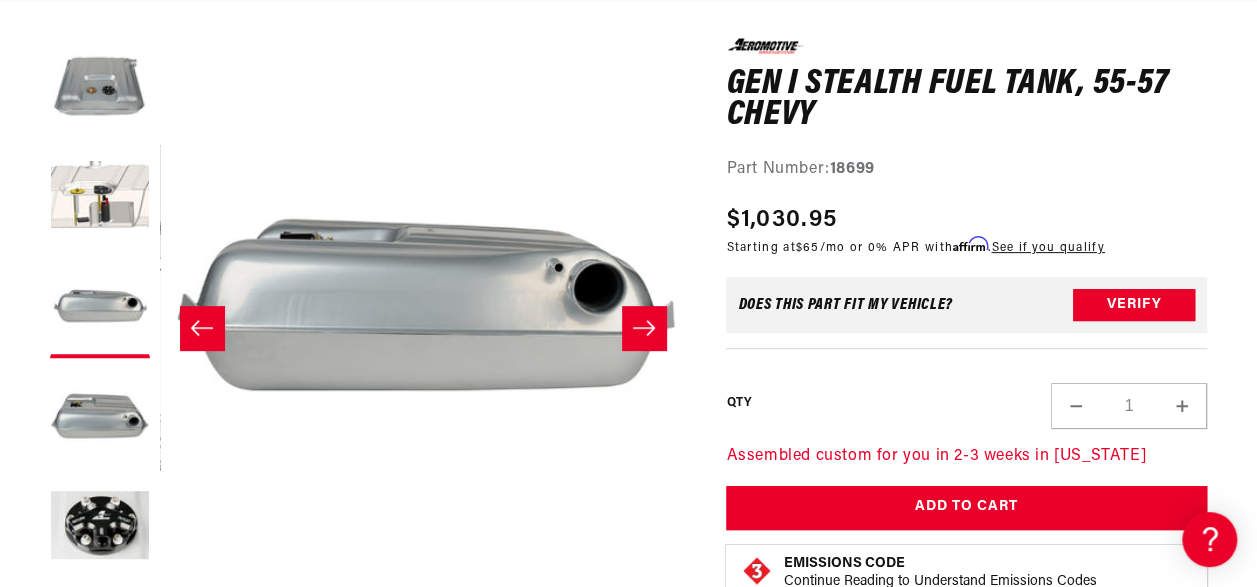 click 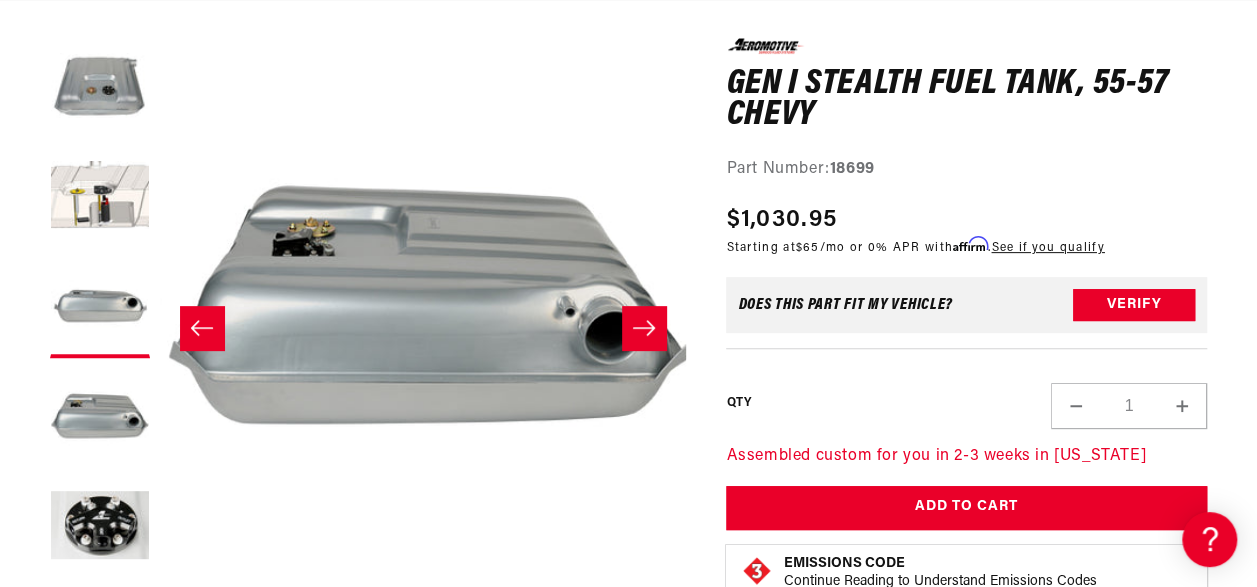 scroll, scrollTop: 0, scrollLeft: 1578, axis: horizontal 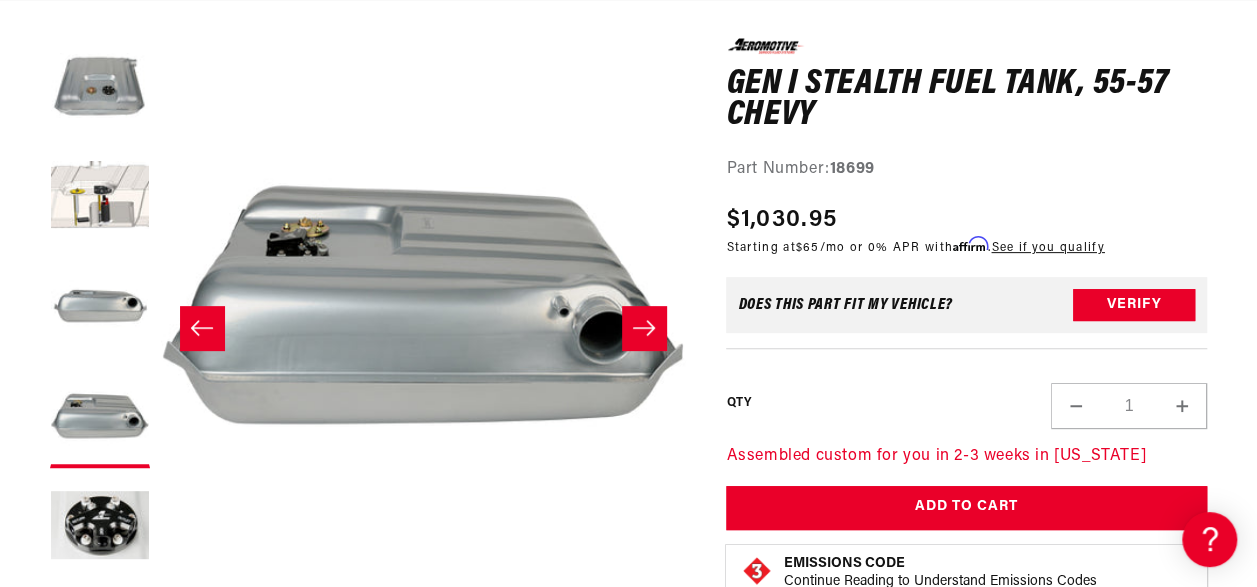 click 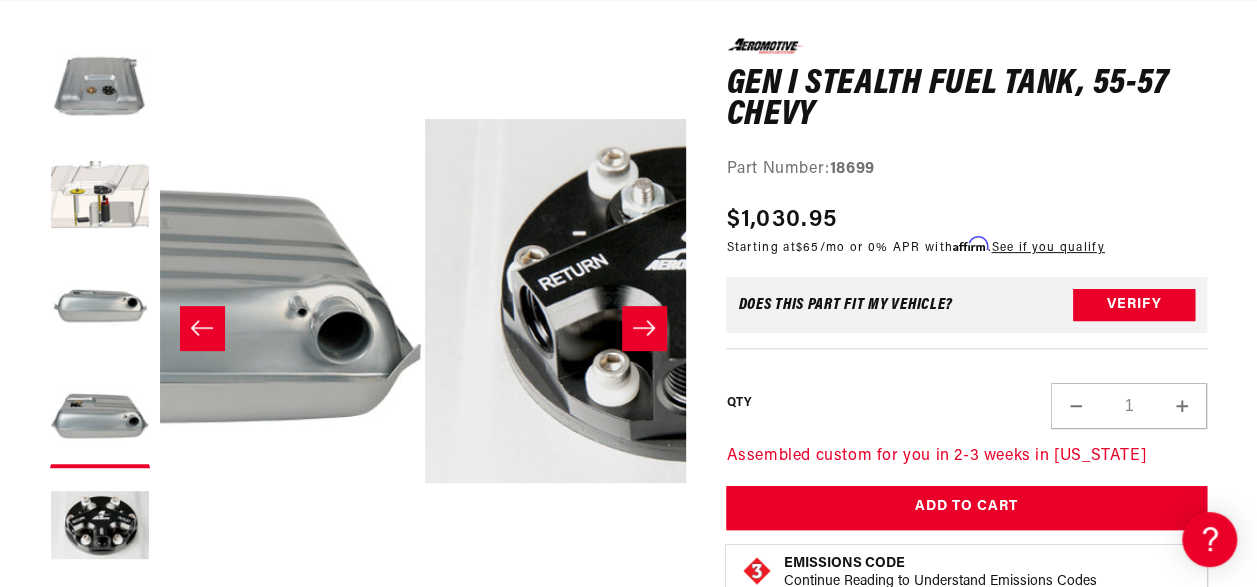 scroll, scrollTop: 0, scrollLeft: 2103, axis: horizontal 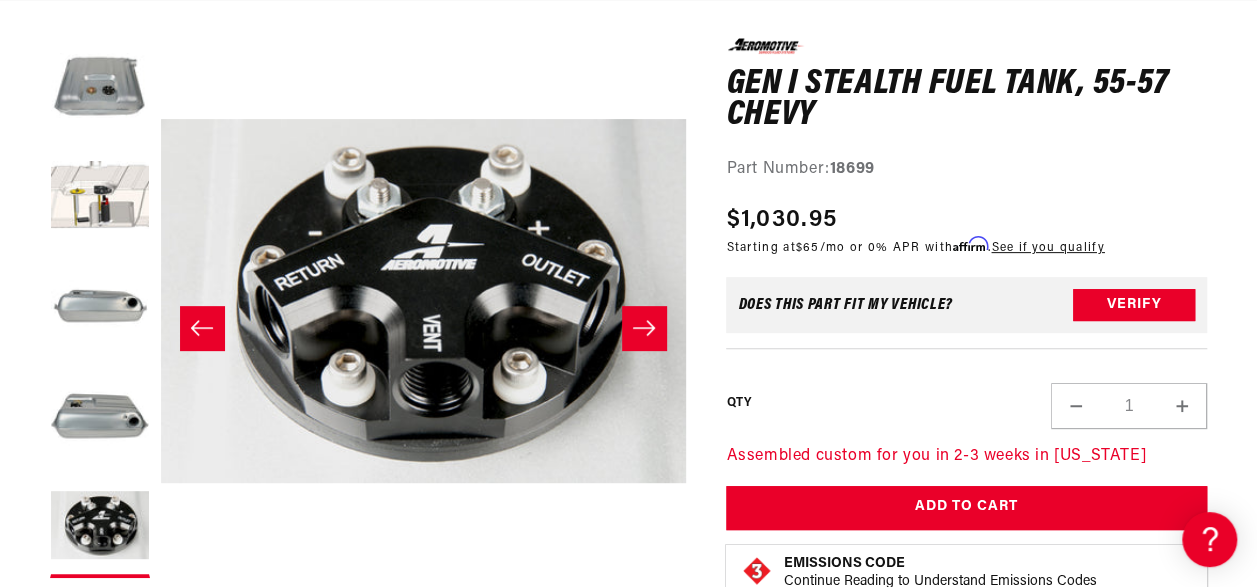 click 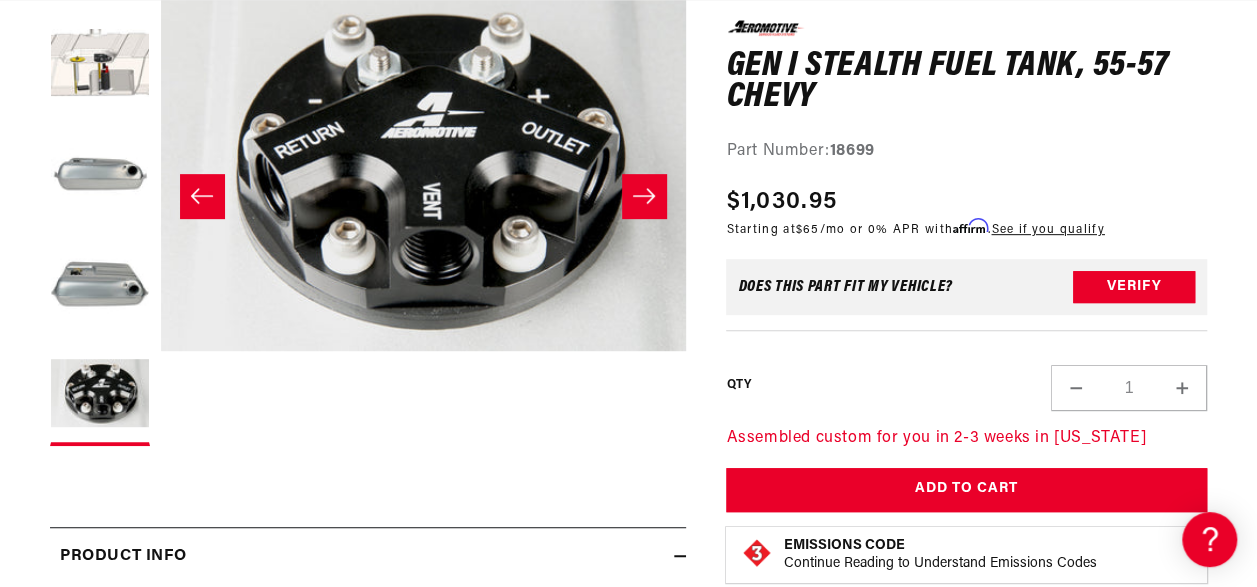scroll, scrollTop: 373, scrollLeft: 0, axis: vertical 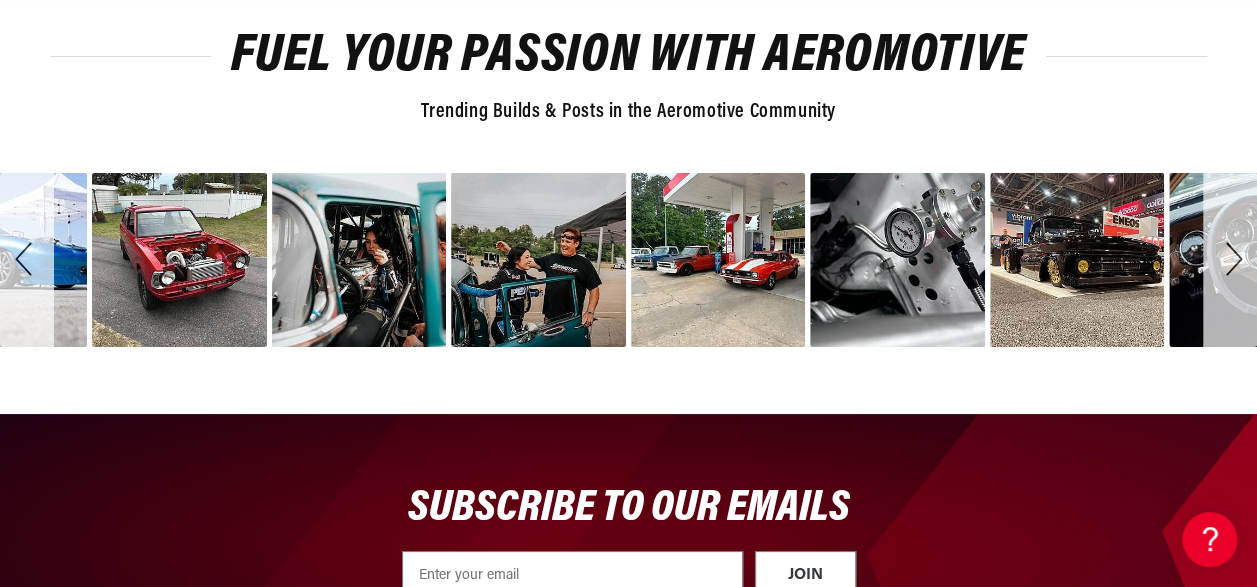 click at bounding box center (1230, 260) 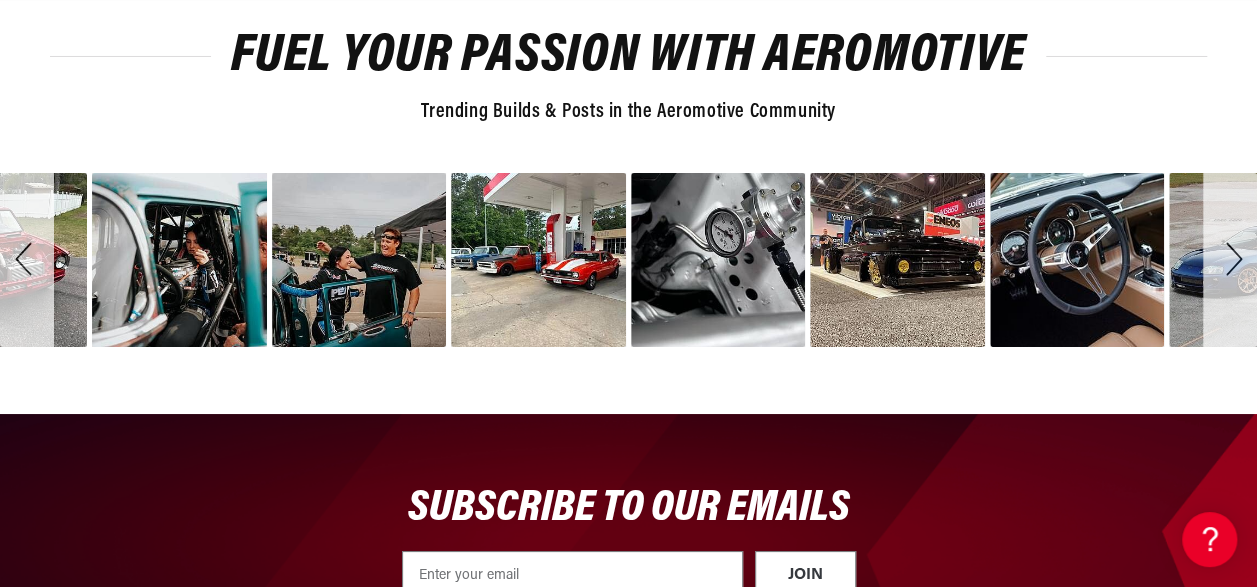 click at bounding box center [1230, 260] 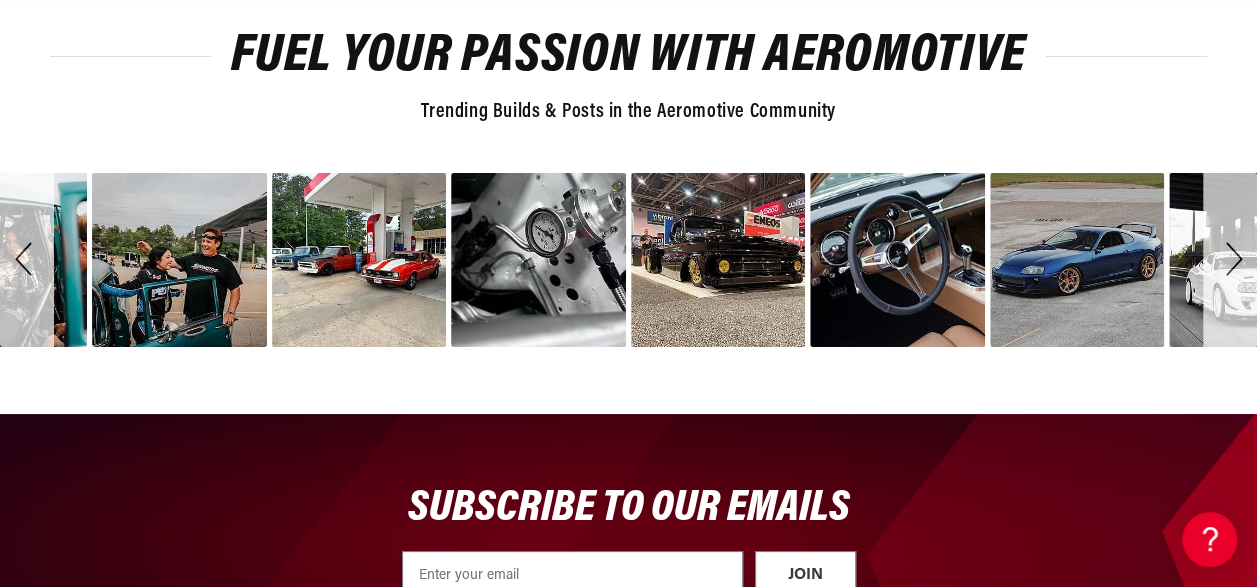 click at bounding box center (1230, 260) 